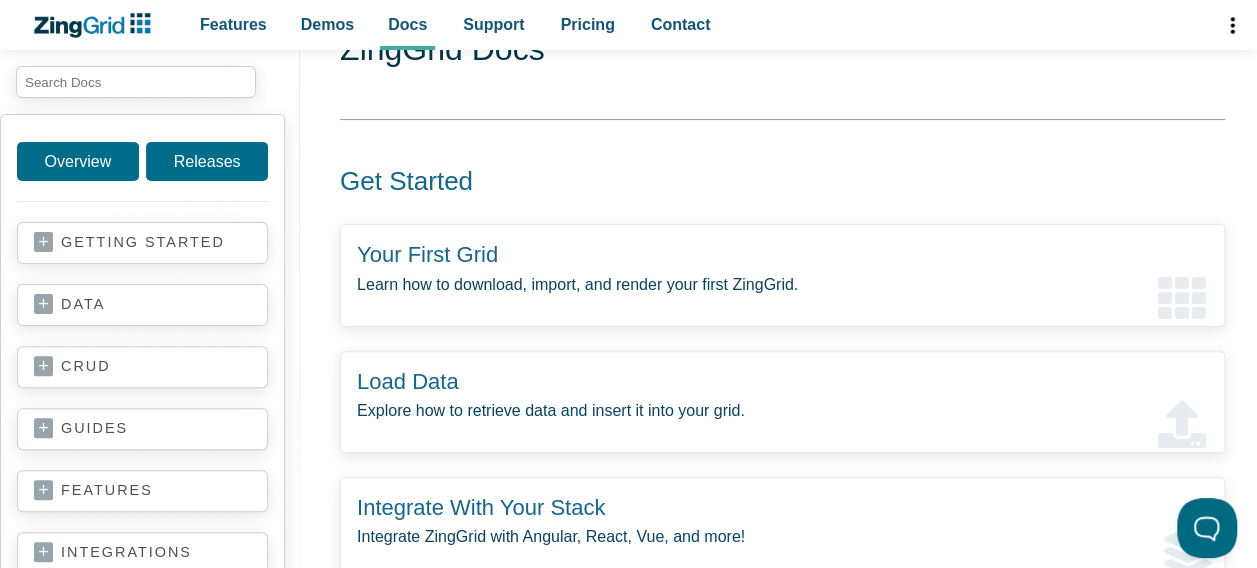 scroll, scrollTop: 0, scrollLeft: 0, axis: both 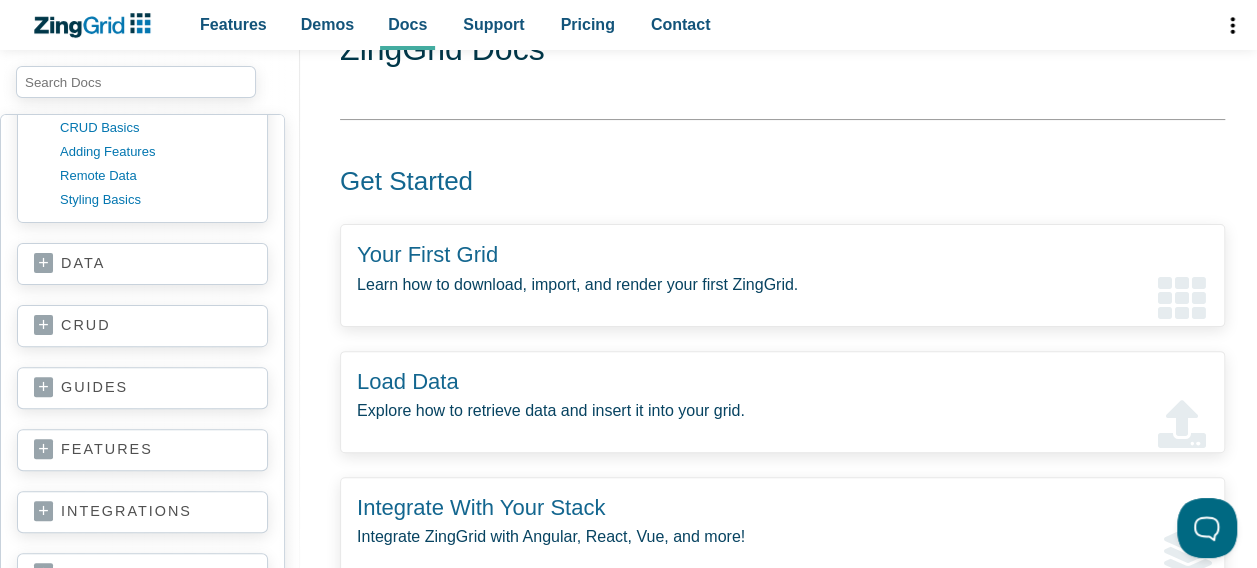 click on "data
basics CSV firebase GraphQL HTML table MongoDB MySQL rest" at bounding box center [142, 264] 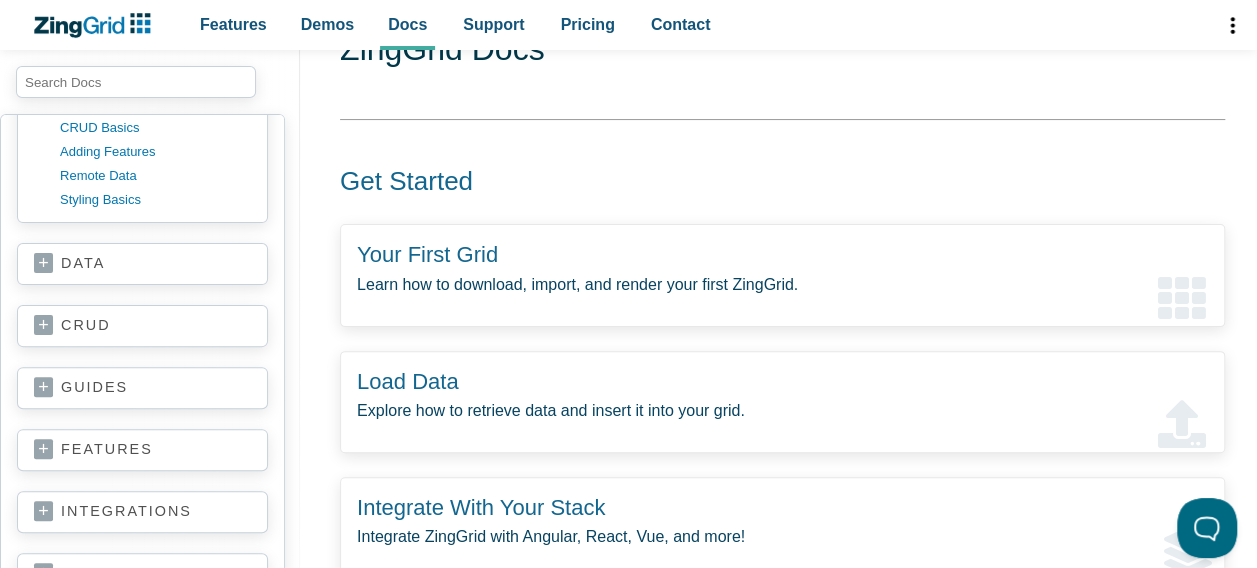 click on "data" at bounding box center (142, 264) 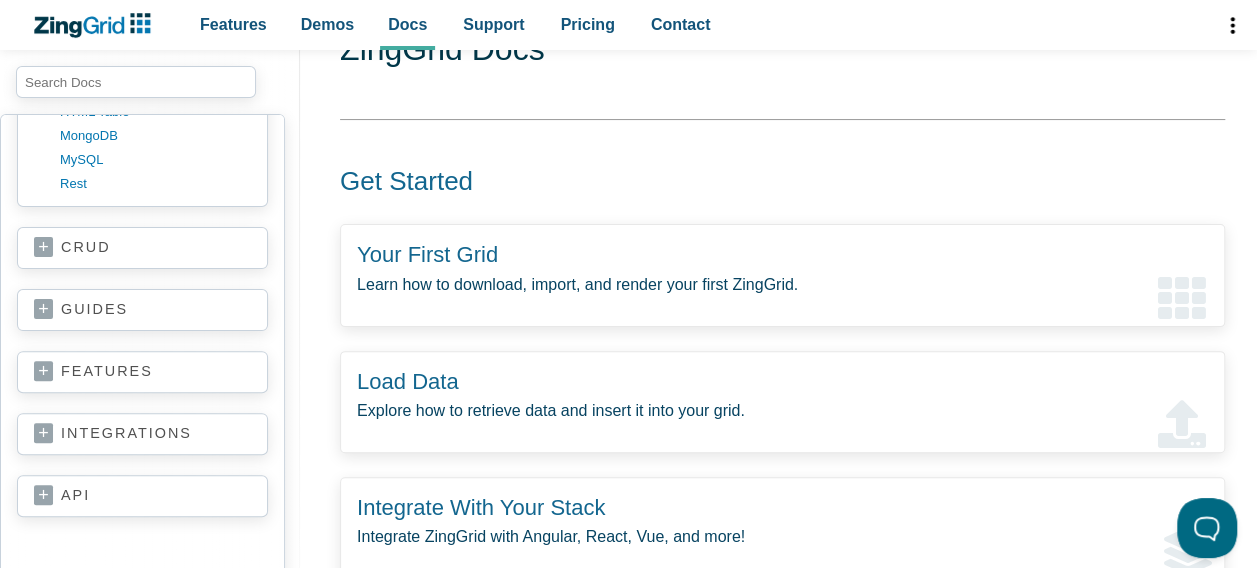 scroll, scrollTop: 333, scrollLeft: 0, axis: vertical 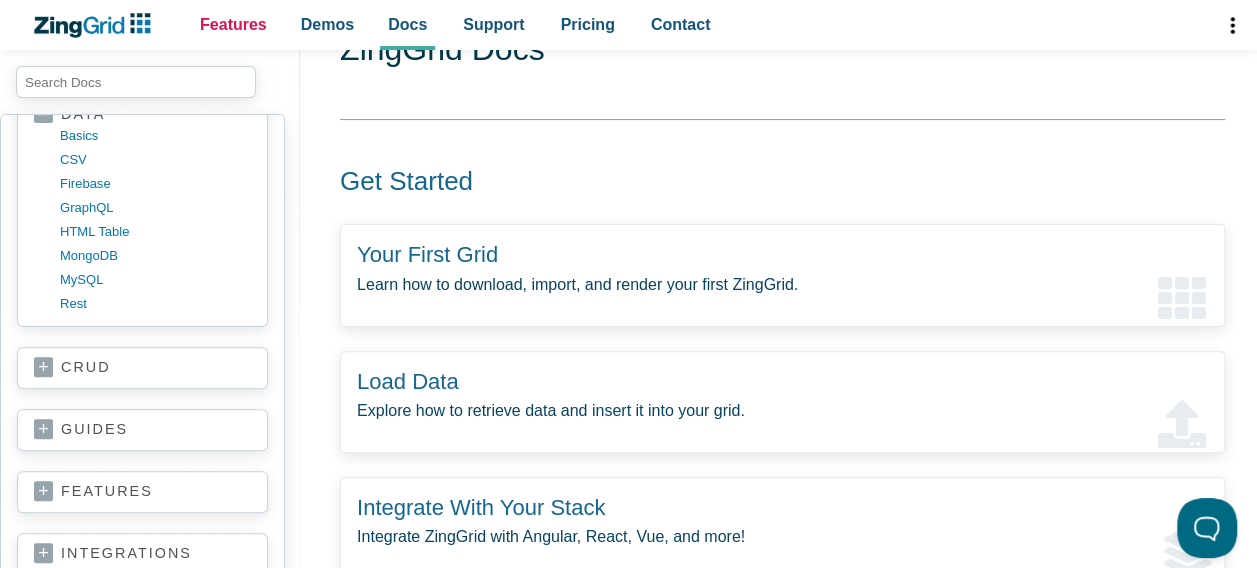 click on "Features" at bounding box center [233, 24] 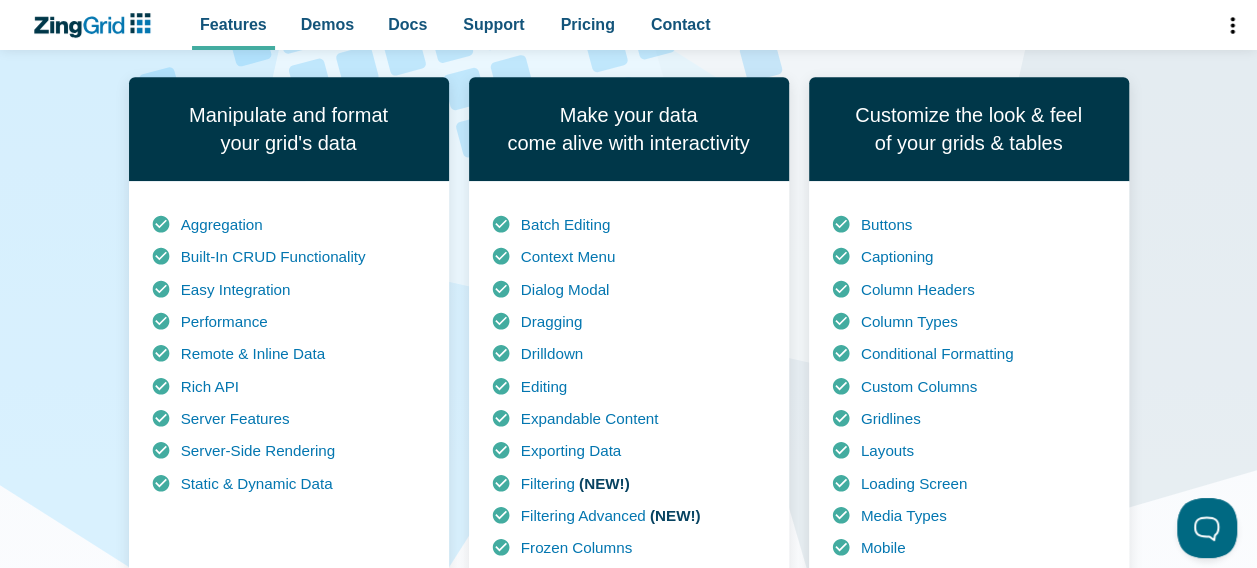 scroll, scrollTop: 49, scrollLeft: 0, axis: vertical 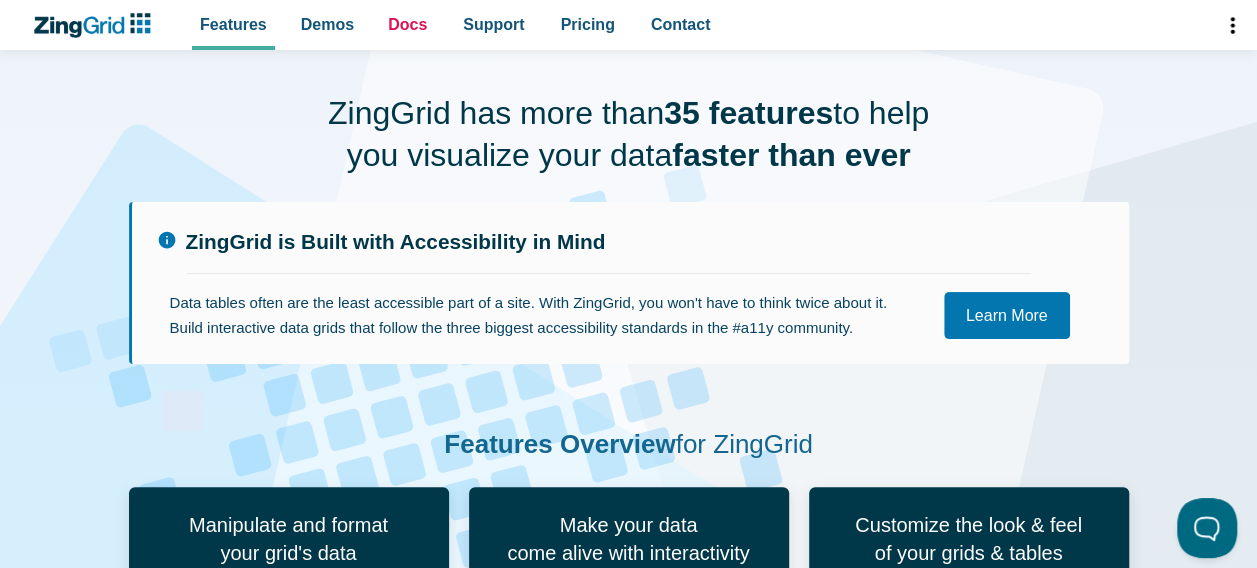 click on "Docs" at bounding box center (407, 24) 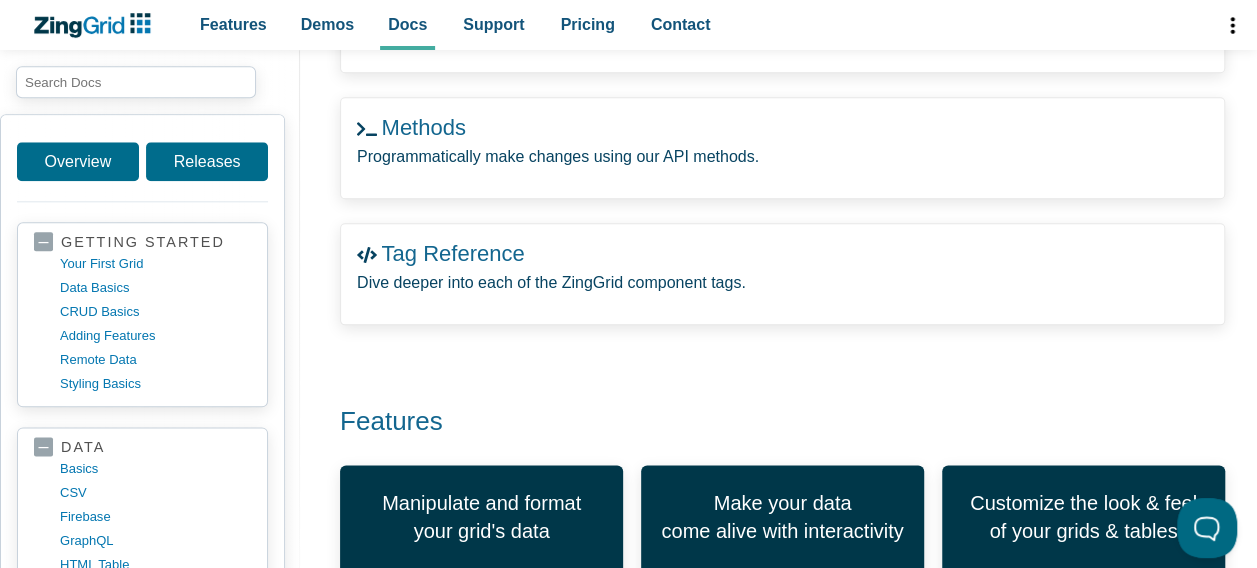 scroll, scrollTop: 989, scrollLeft: 0, axis: vertical 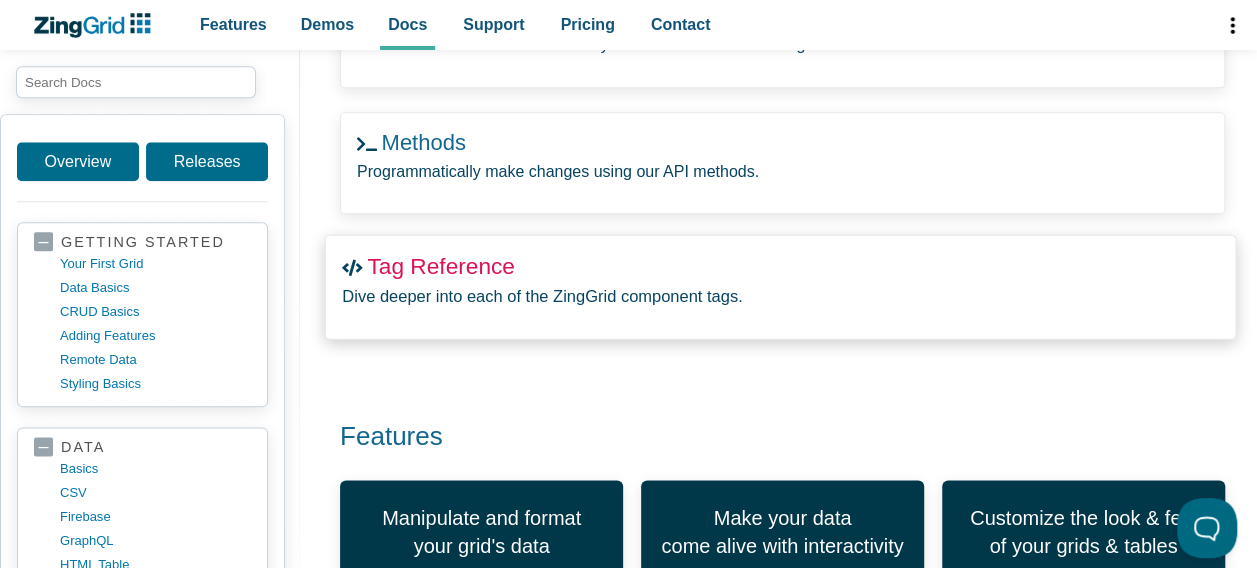 click on "Tag Reference" at bounding box center [440, 266] 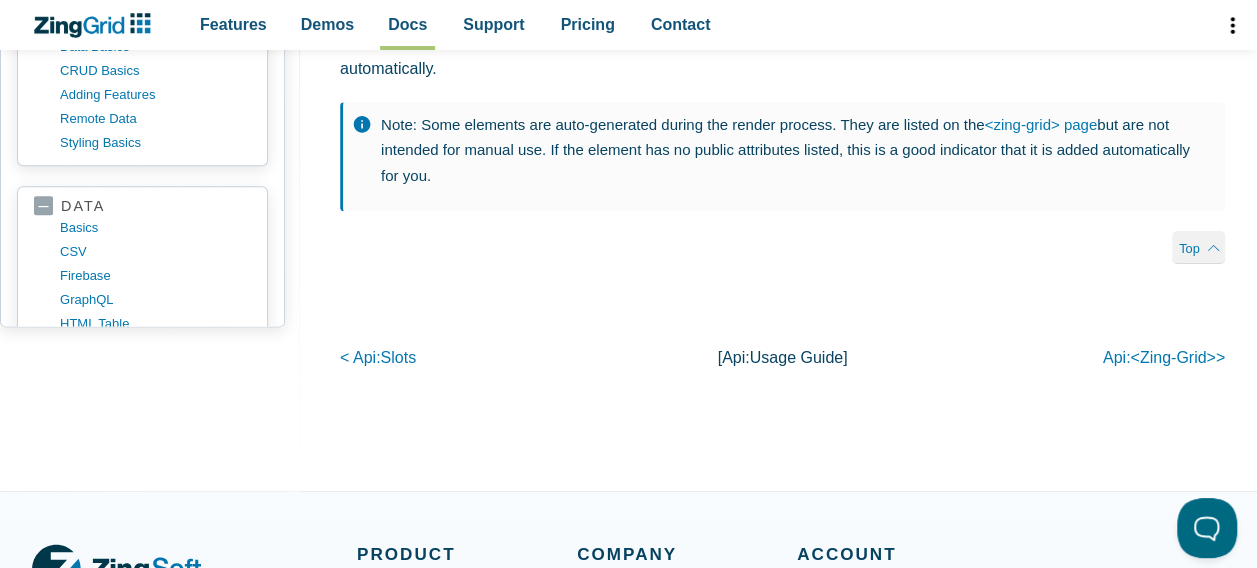 scroll, scrollTop: 986, scrollLeft: 0, axis: vertical 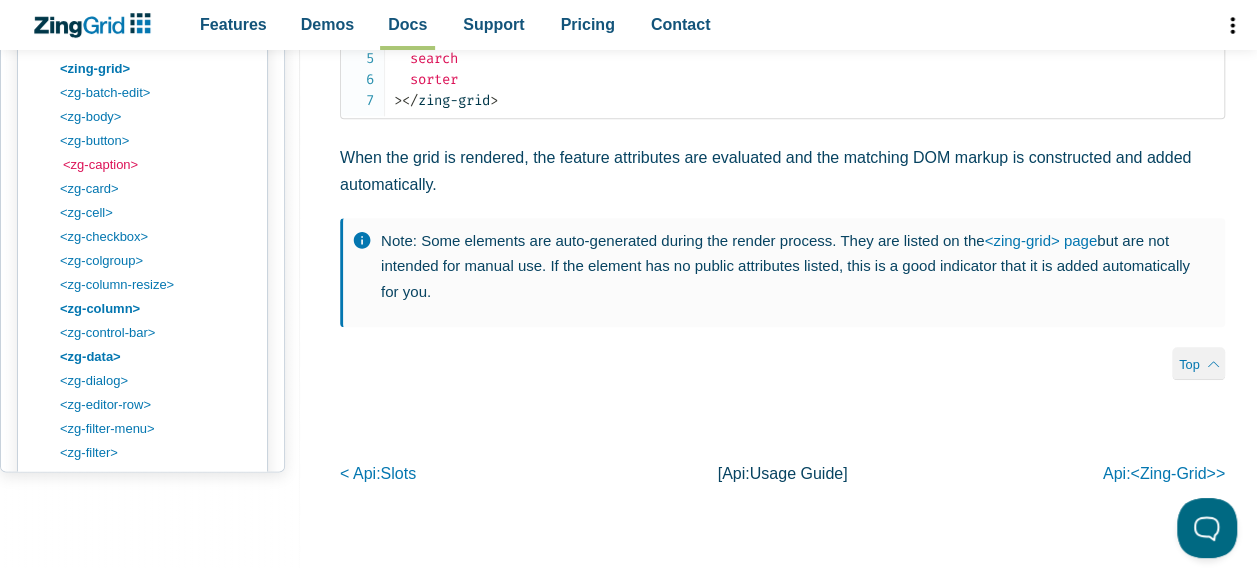 click on "<zg-caption>" at bounding box center [158, 165] 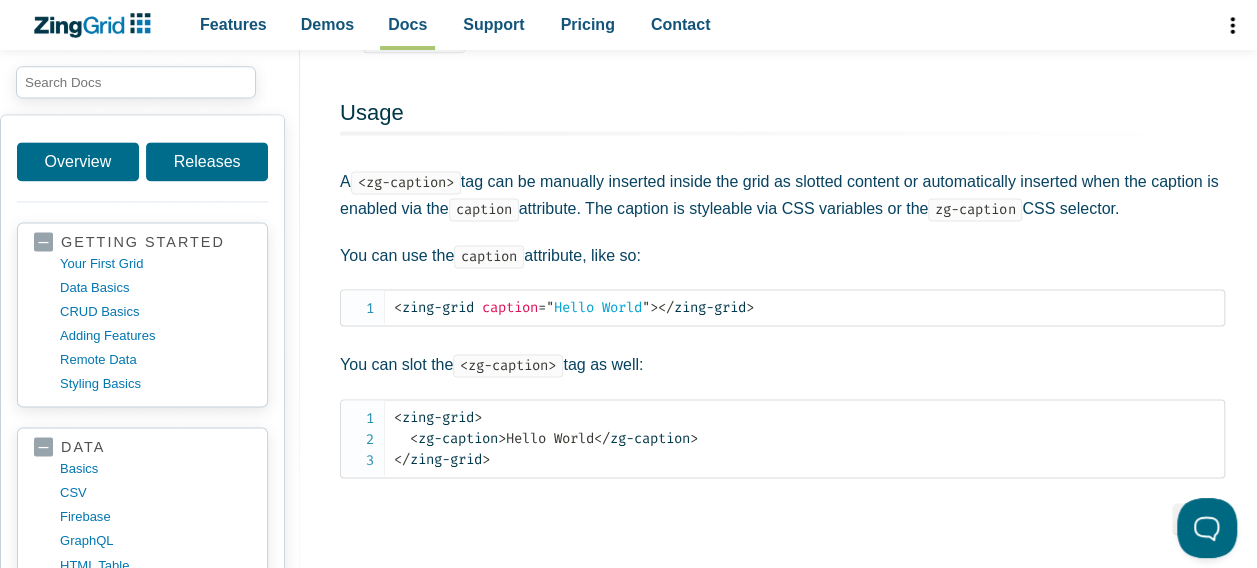 scroll, scrollTop: 1329, scrollLeft: 0, axis: vertical 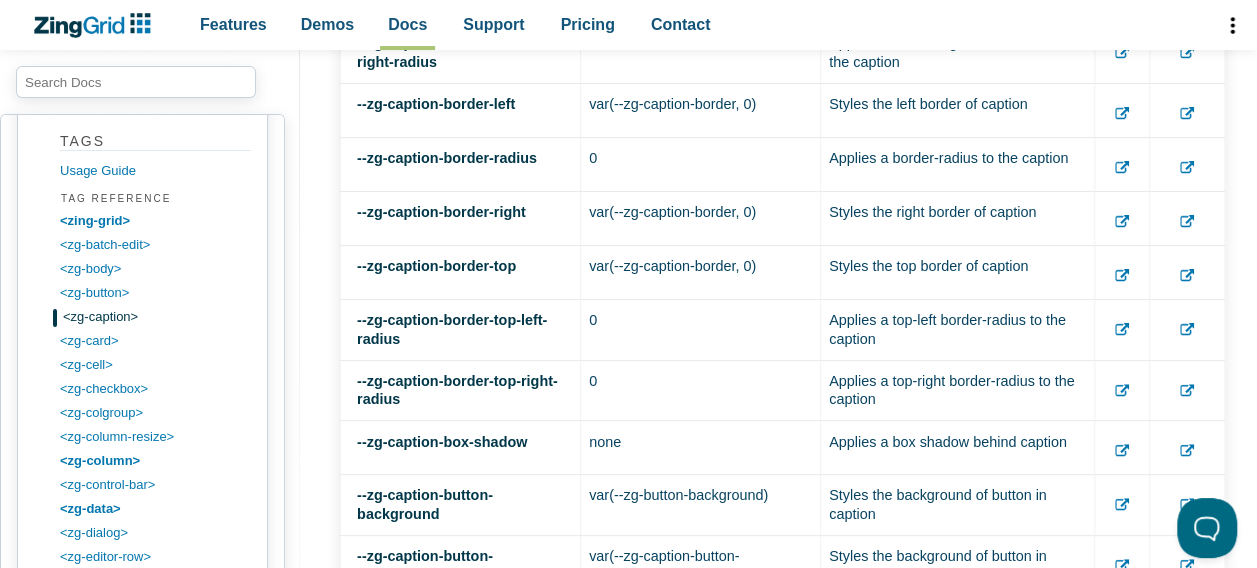 click on "<zg-caption>" at bounding box center [158, 317] 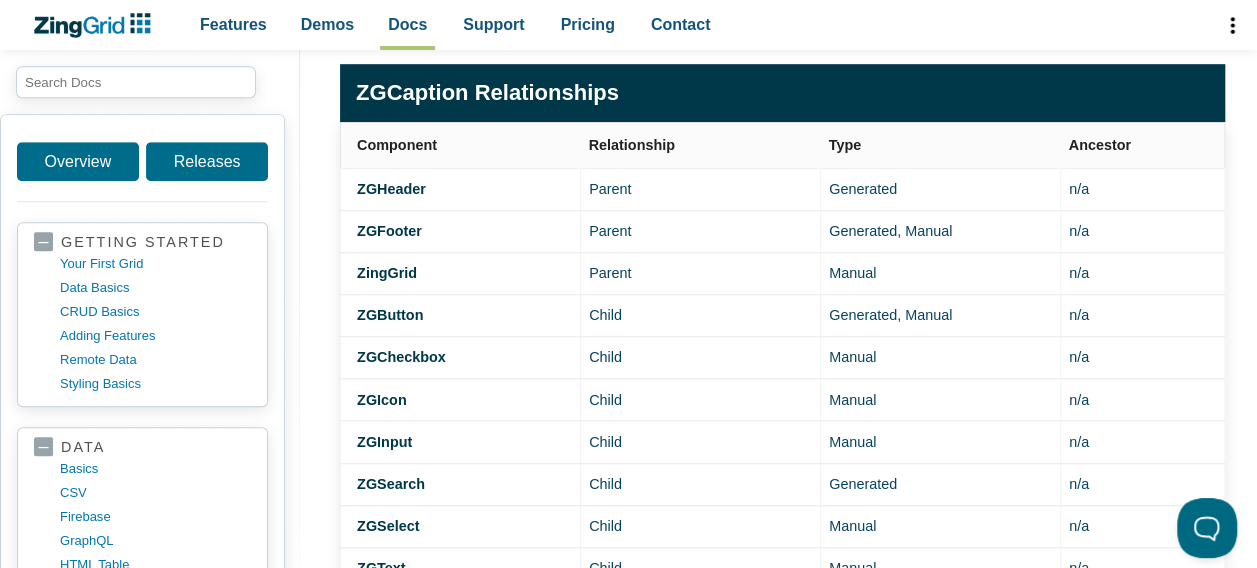scroll, scrollTop: 636, scrollLeft: 0, axis: vertical 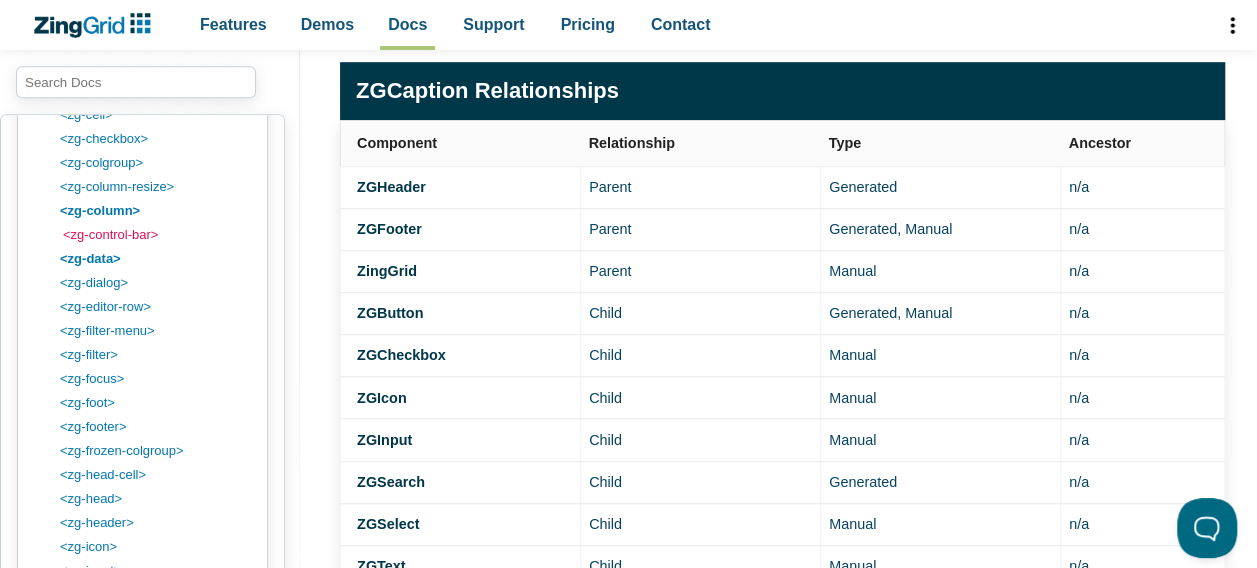 click on "<zg-control-bar>" at bounding box center [158, 235] 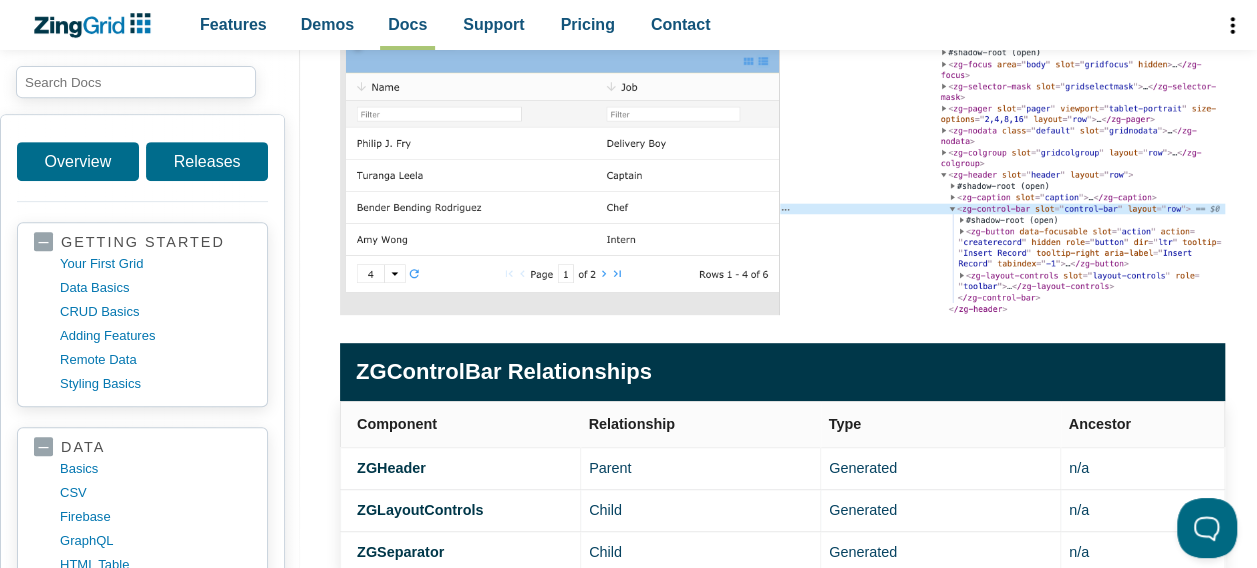 scroll, scrollTop: 375, scrollLeft: 0, axis: vertical 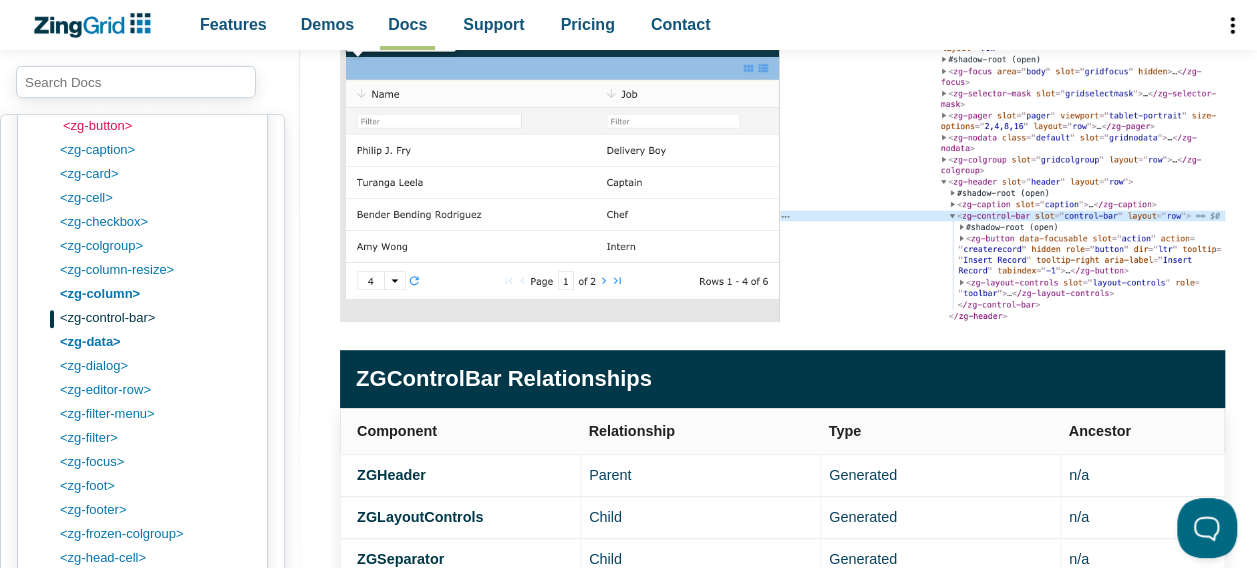 click on "<zg-button>" at bounding box center [158, 126] 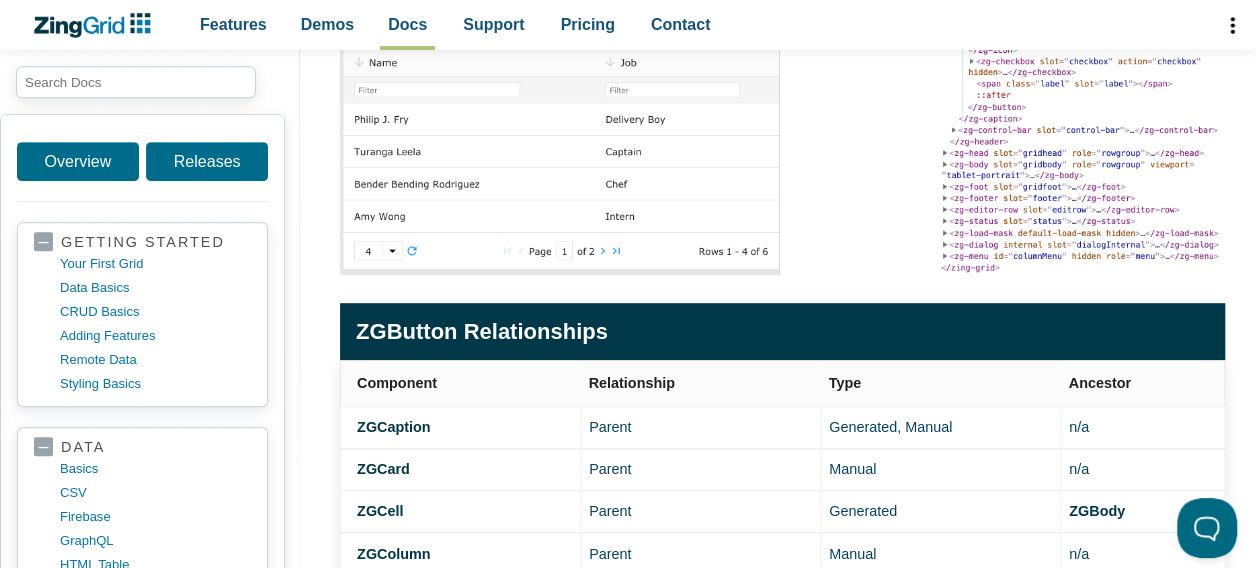 scroll, scrollTop: 268, scrollLeft: 0, axis: vertical 